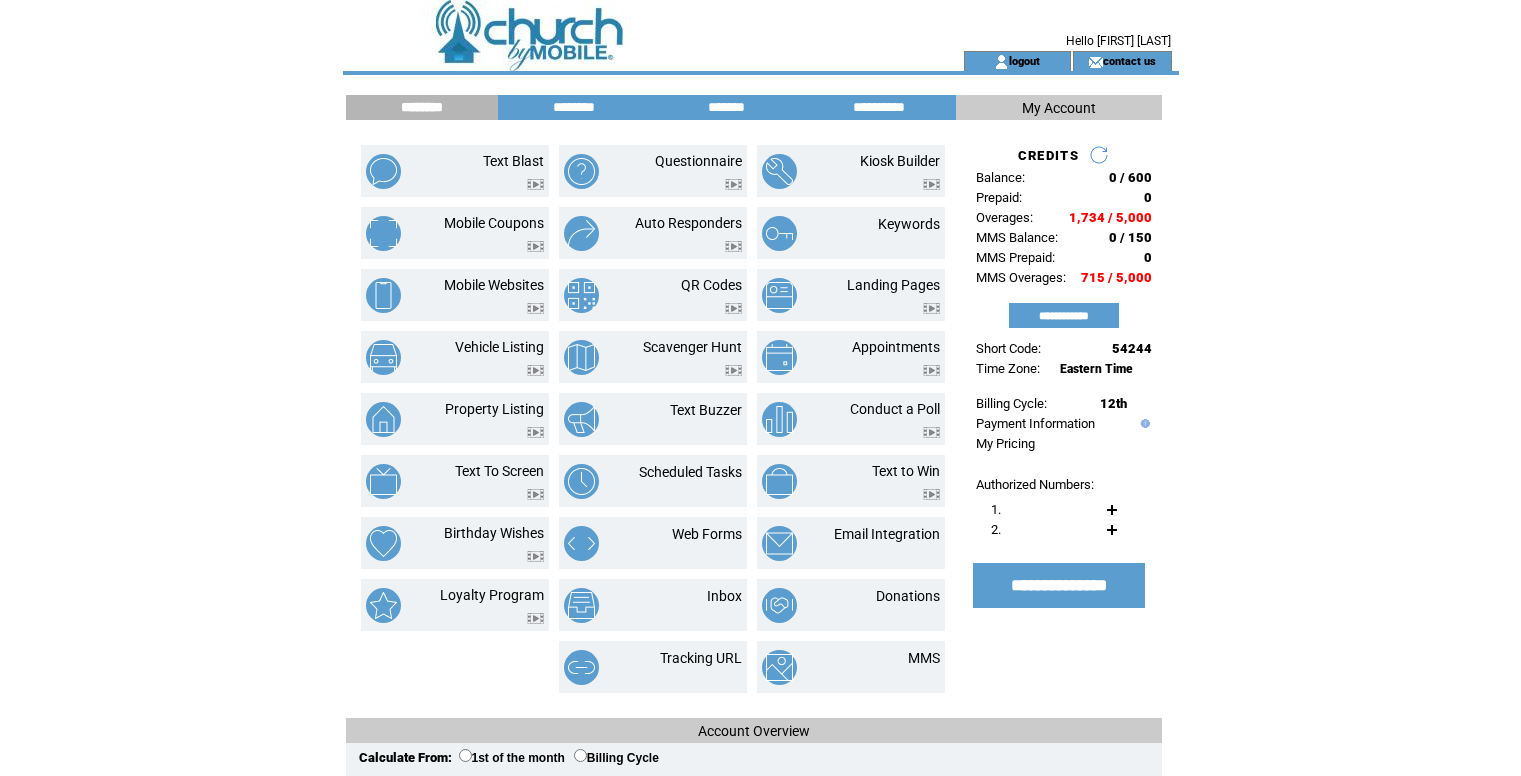 scroll, scrollTop: 0, scrollLeft: 0, axis: both 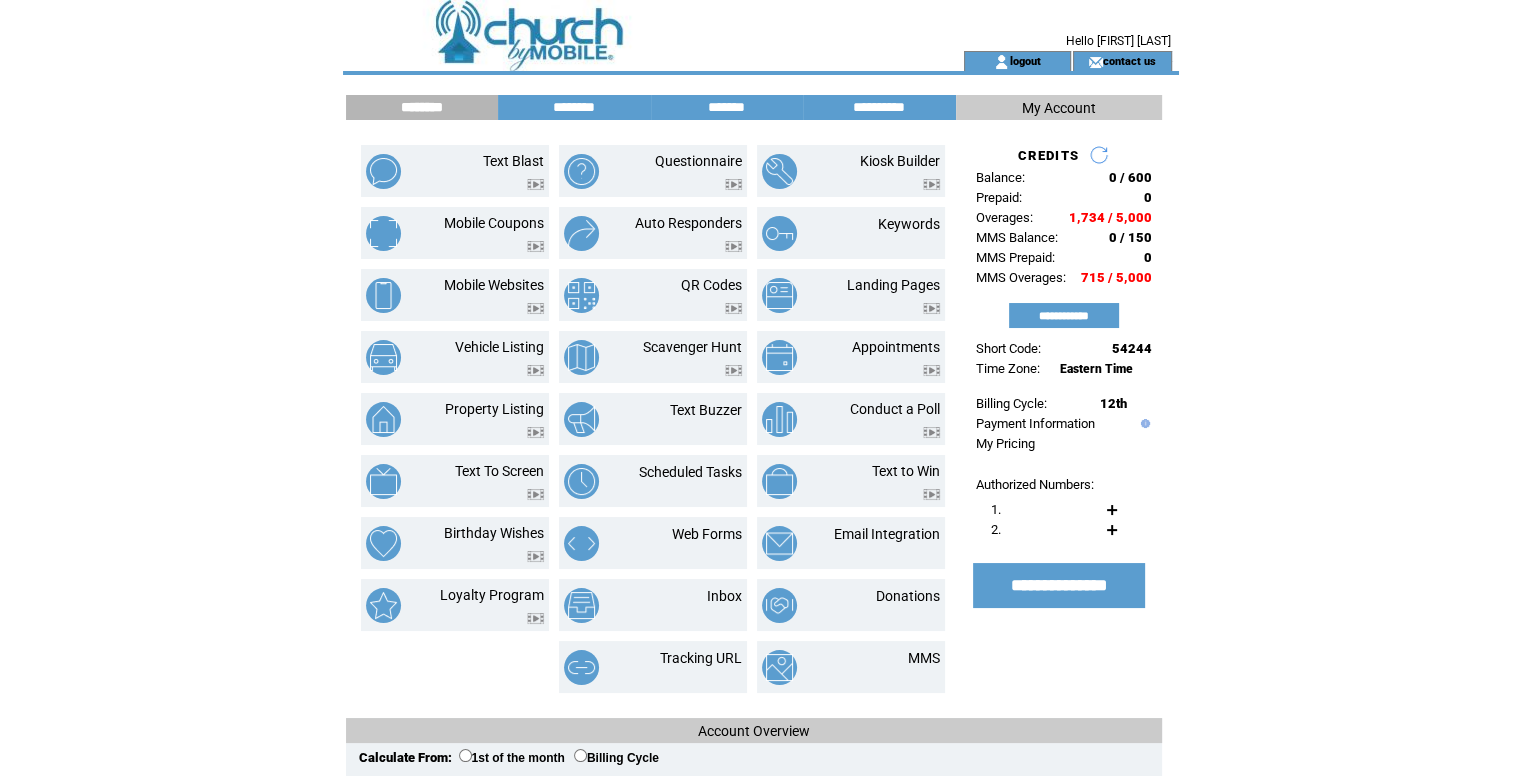 click at bounding box center (617, 61) 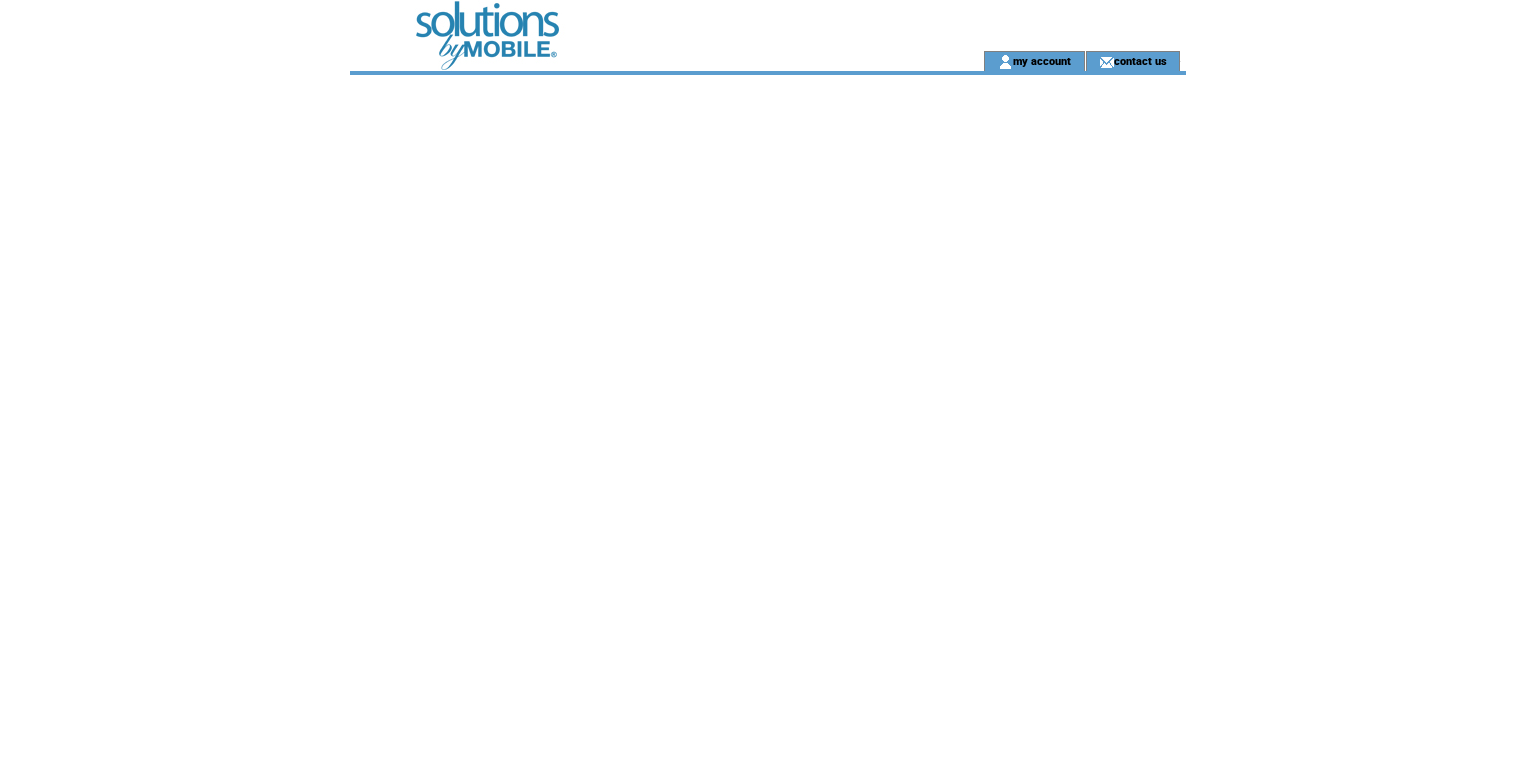 scroll, scrollTop: 0, scrollLeft: 0, axis: both 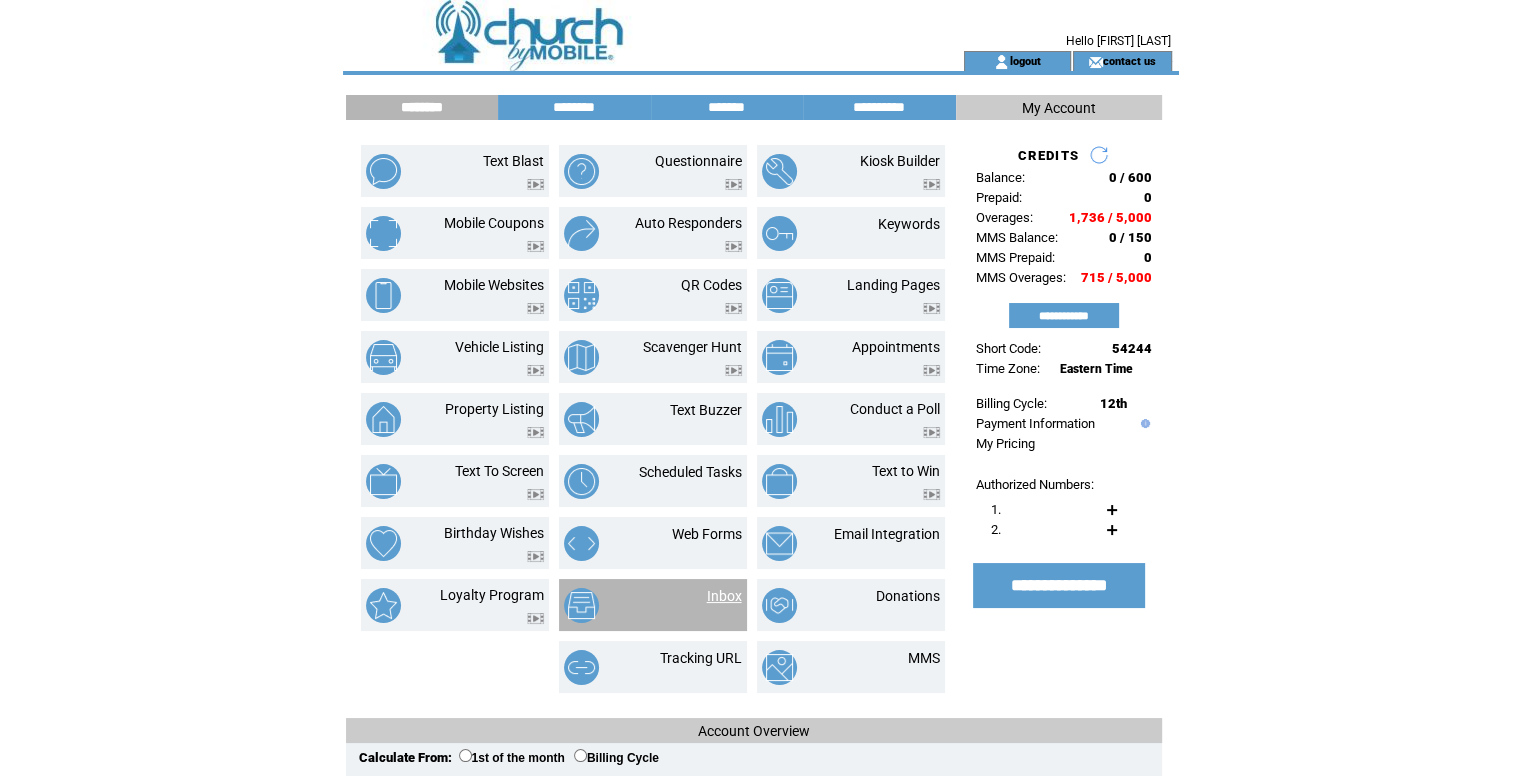 click on "Inbox" at bounding box center [724, 596] 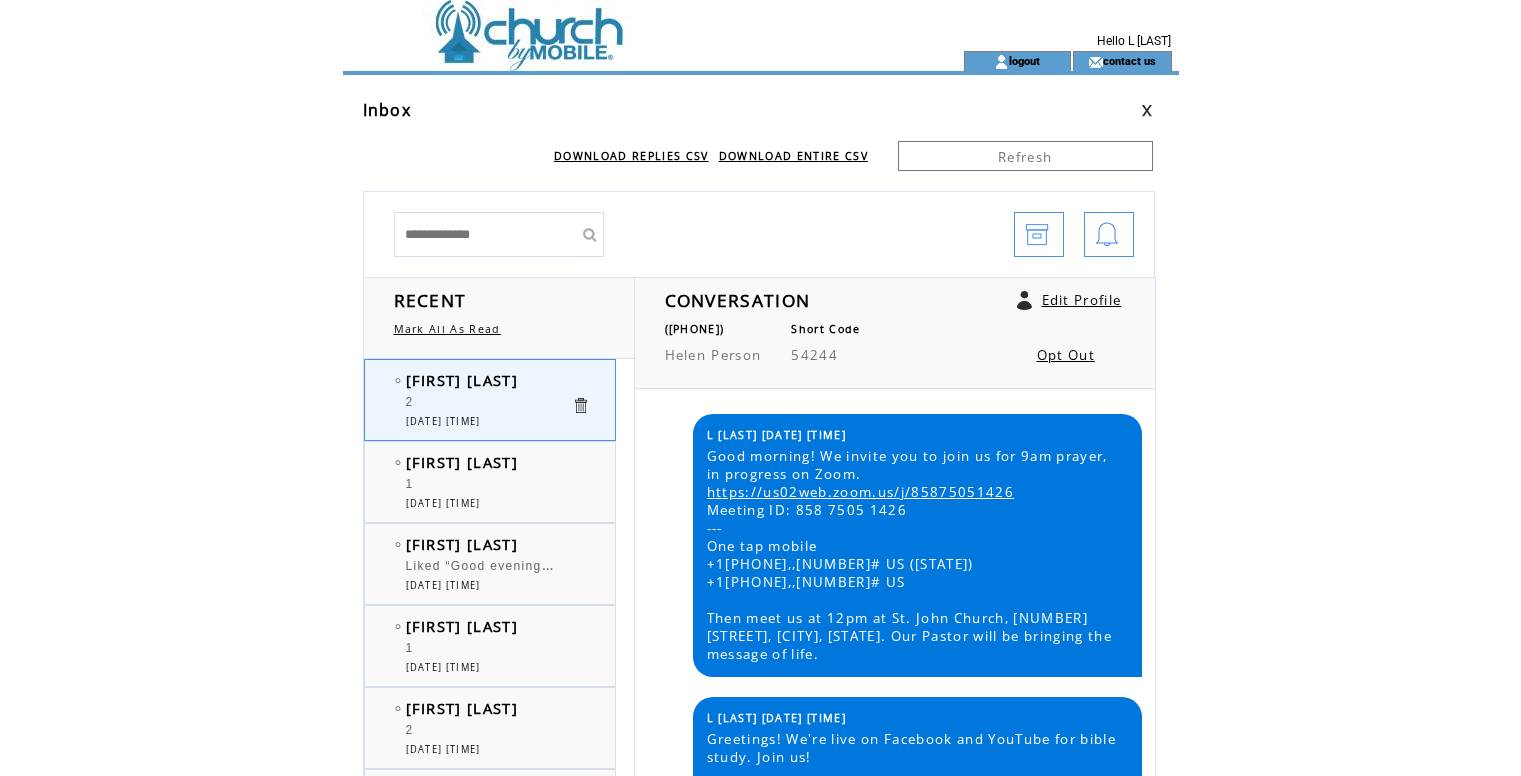 scroll, scrollTop: 0, scrollLeft: 0, axis: both 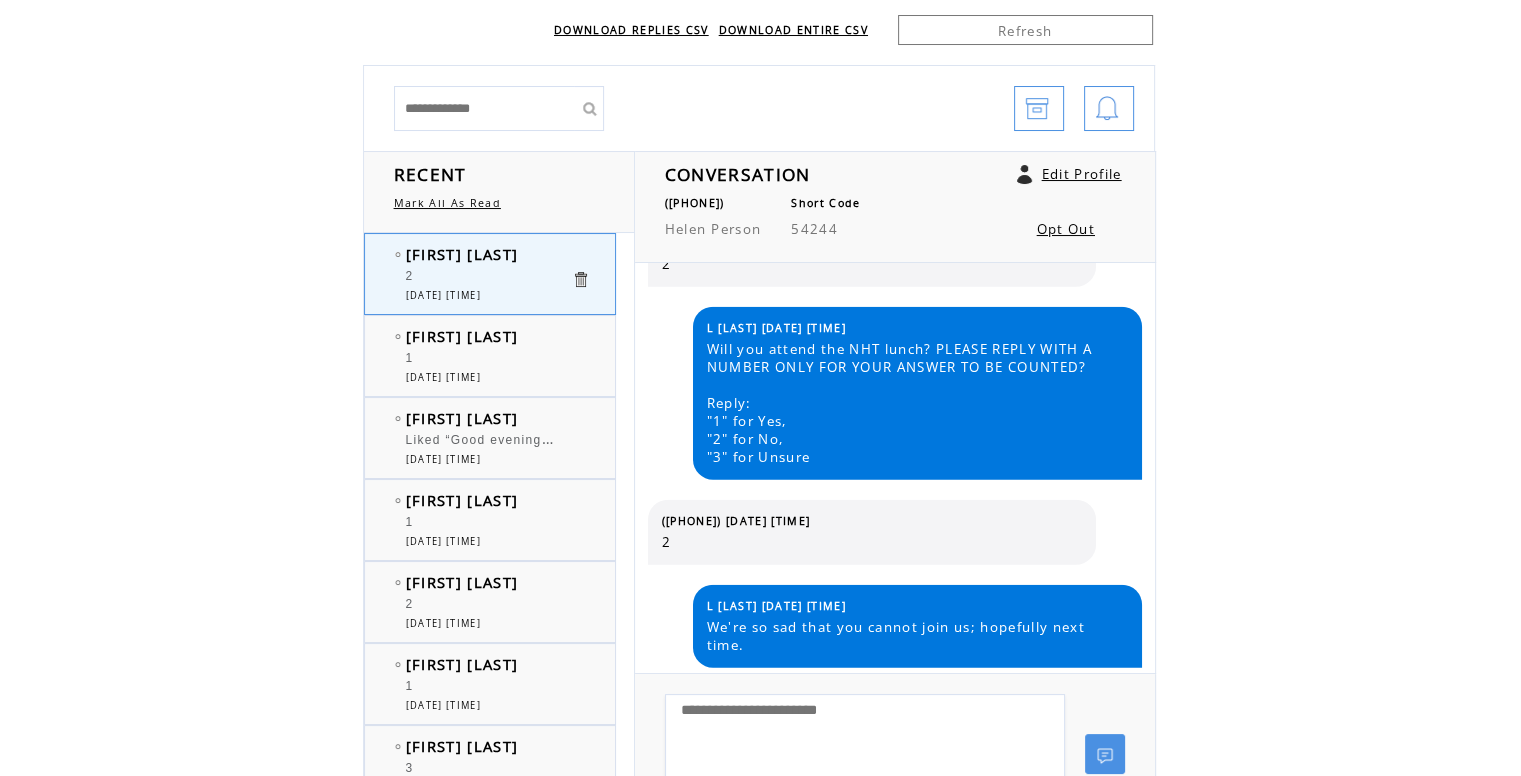 click on "[FIRST] [LAST]
[NUMBER]
[DATE] [TIME]" at bounding box center (510, 356) 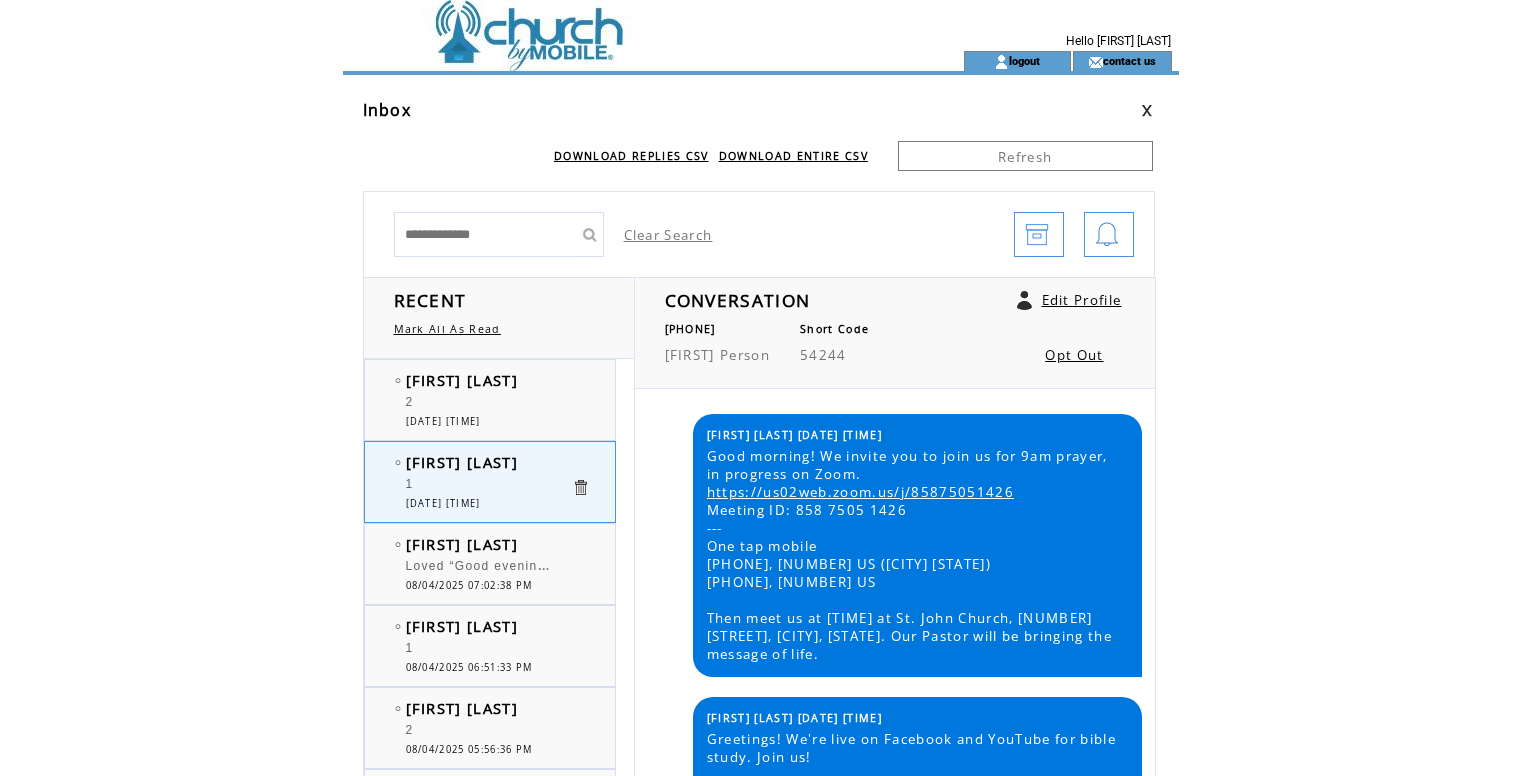 scroll, scrollTop: 0, scrollLeft: 0, axis: both 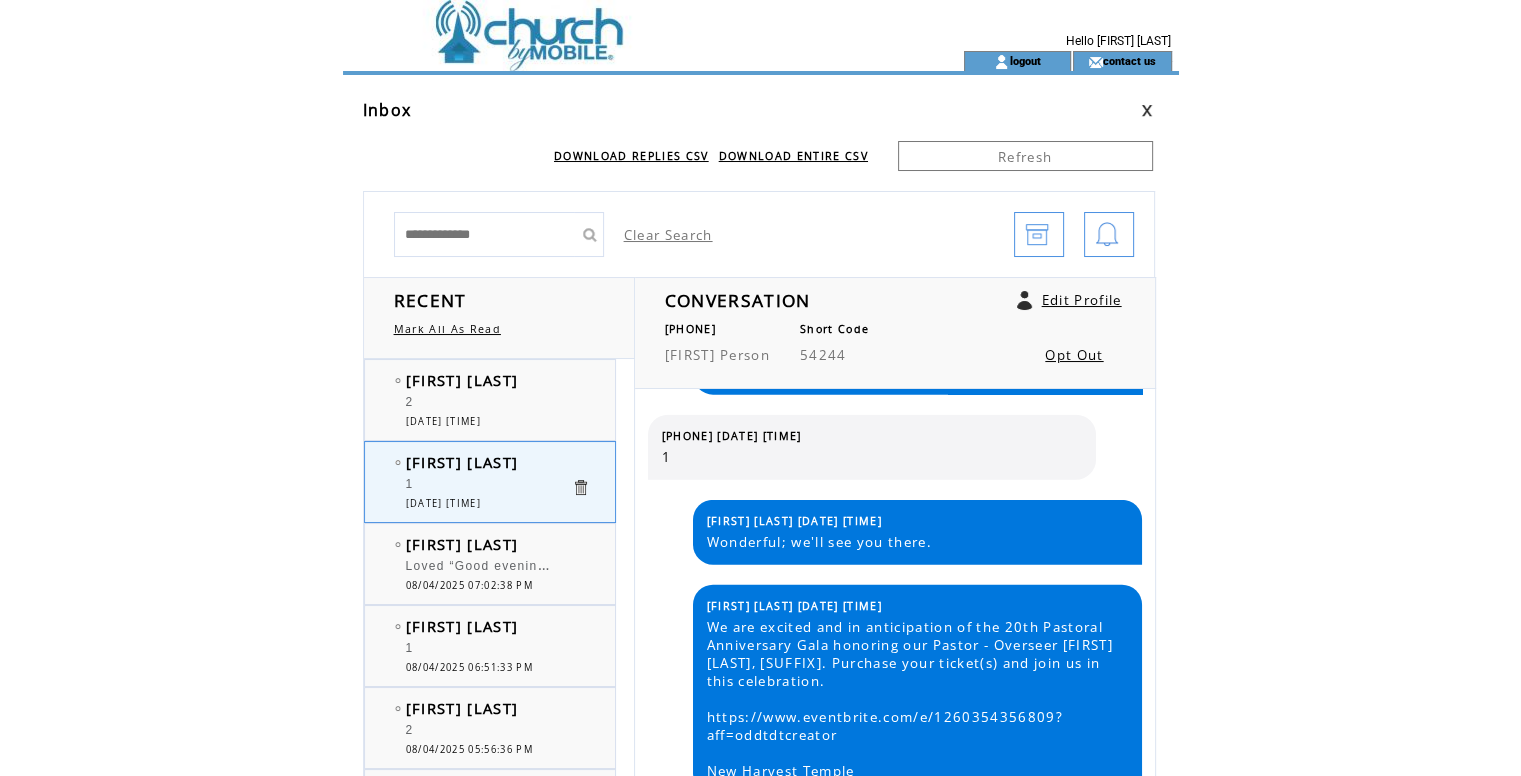 click at bounding box center [617, 25] 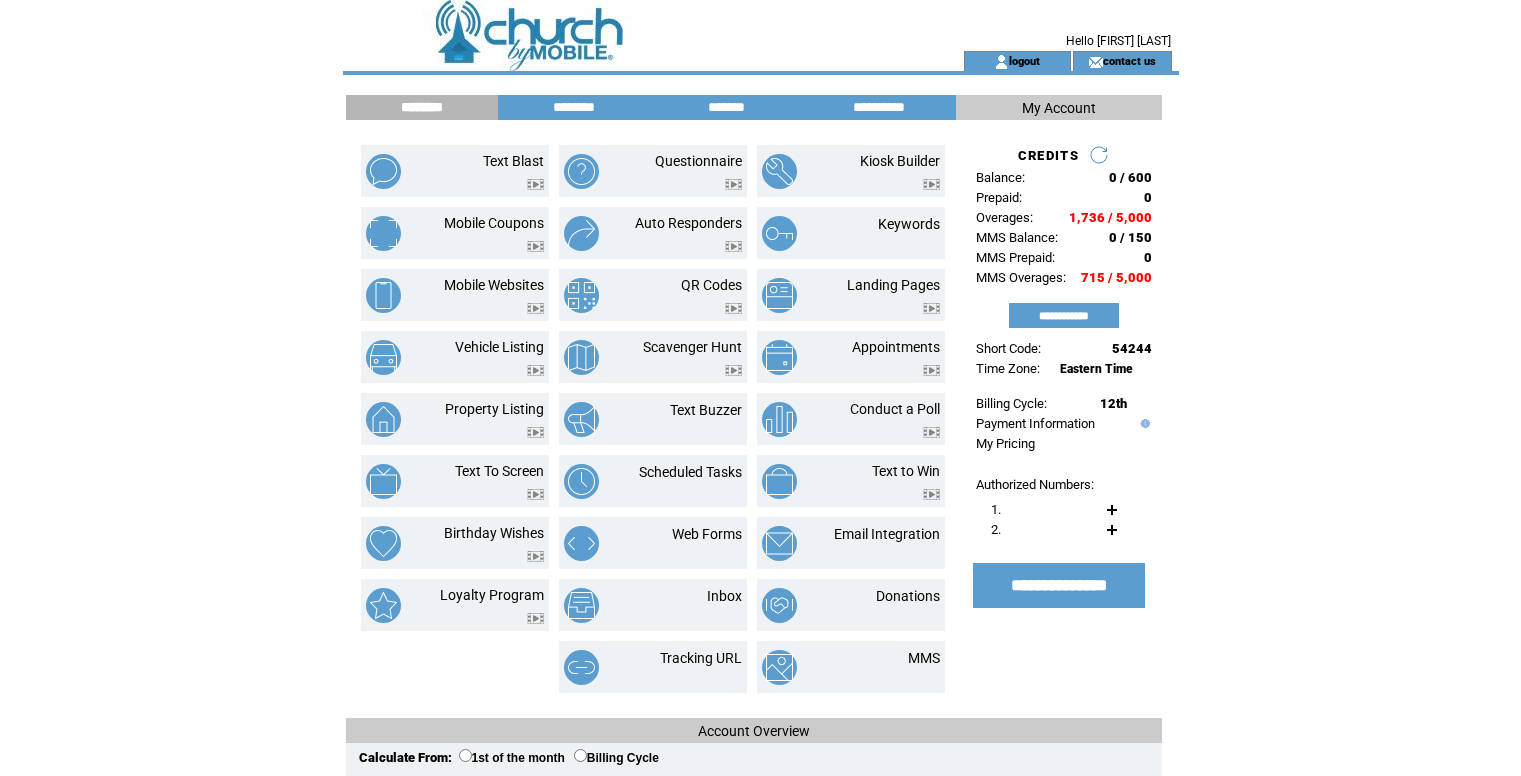 scroll, scrollTop: 0, scrollLeft: 0, axis: both 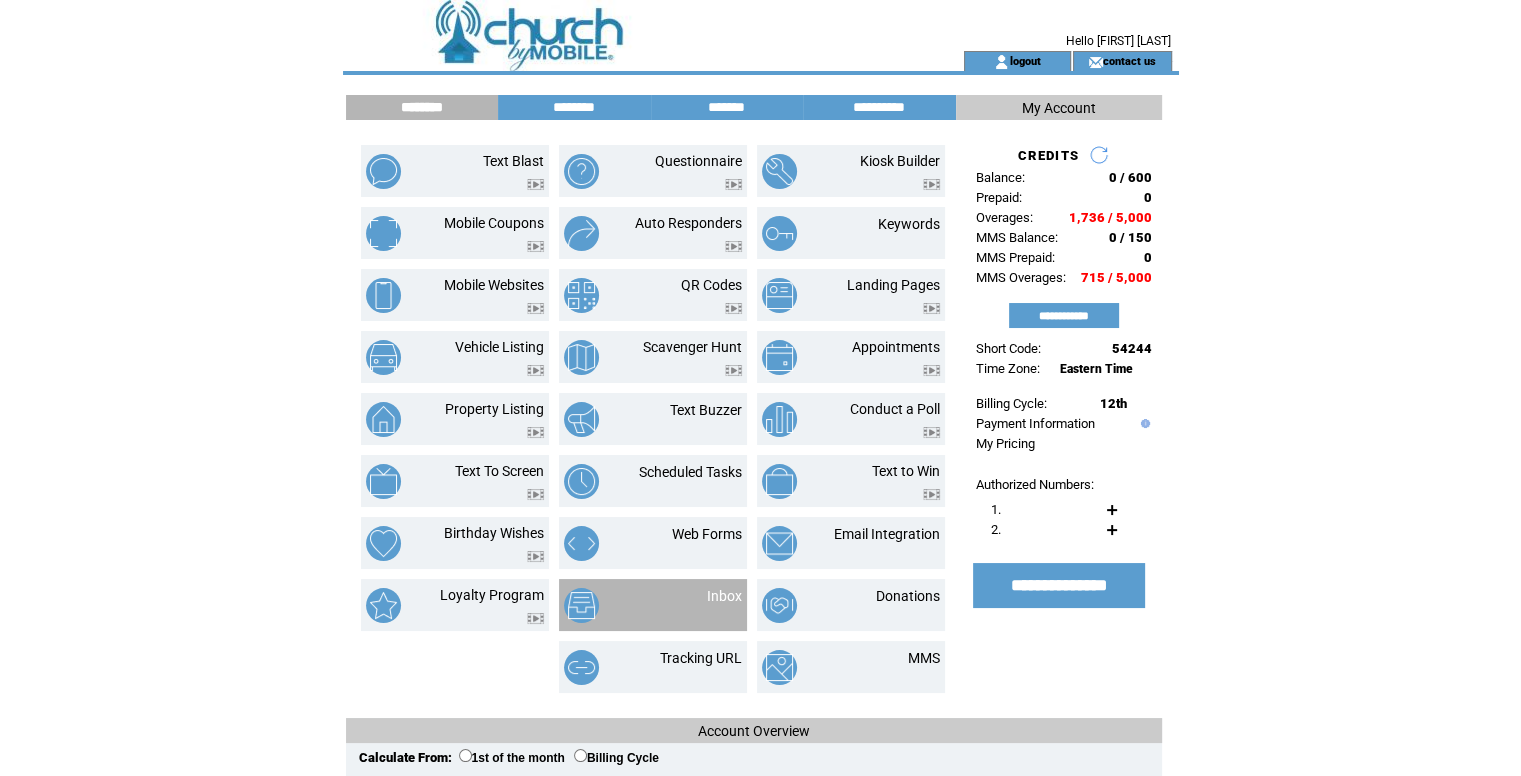 click on "Inbox" at bounding box center [653, 605] 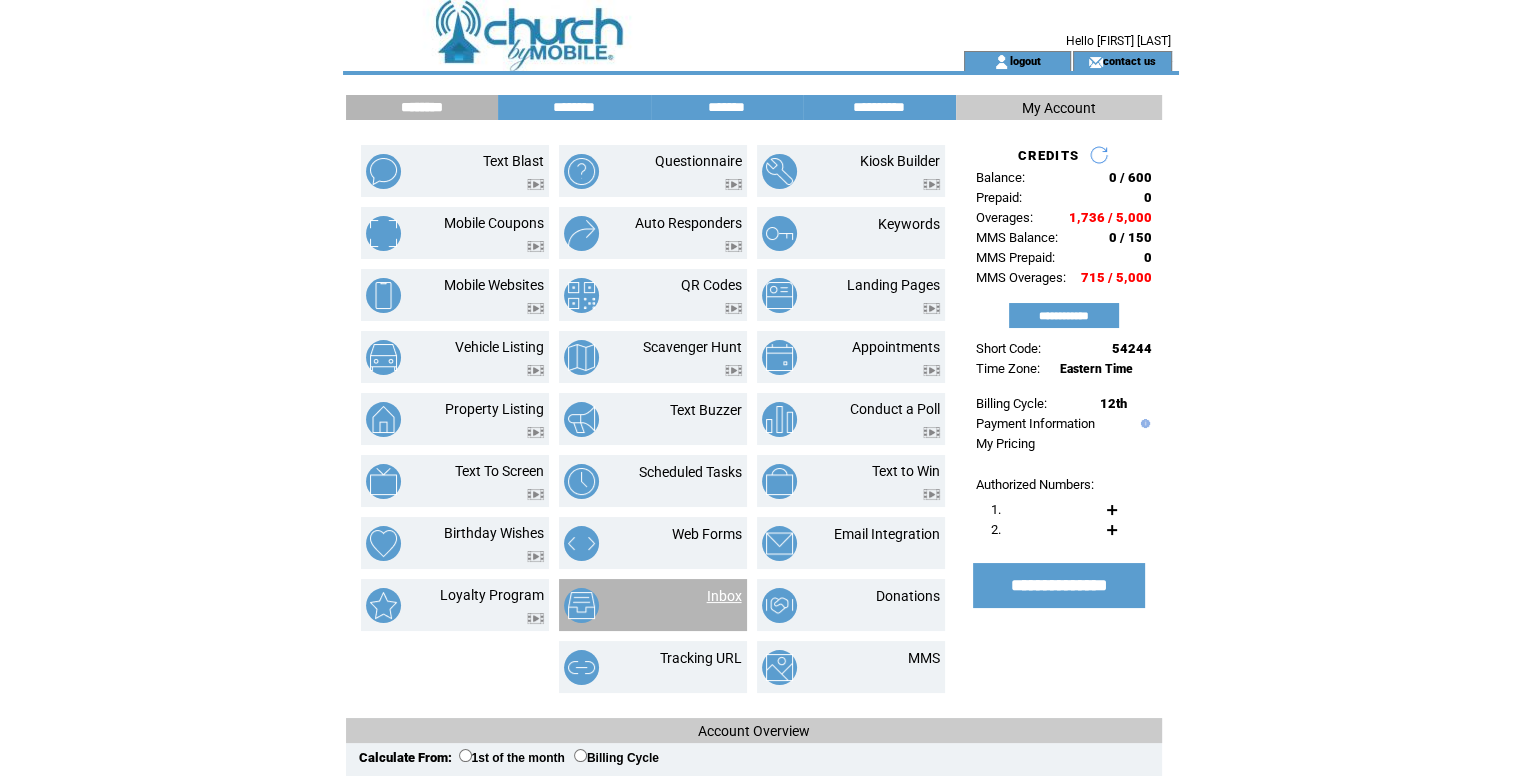click on "Inbox" at bounding box center (724, 596) 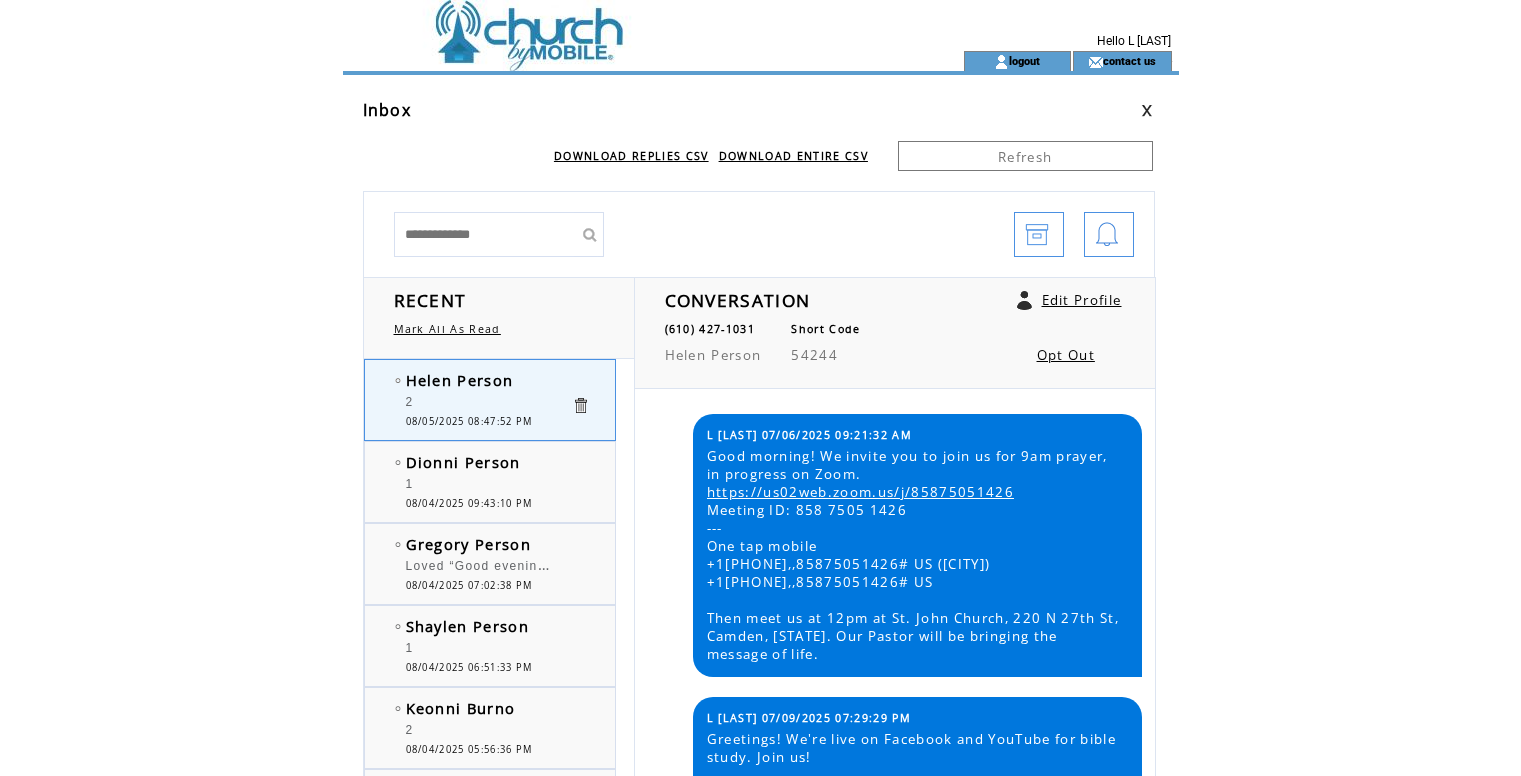 scroll, scrollTop: 0, scrollLeft: 0, axis: both 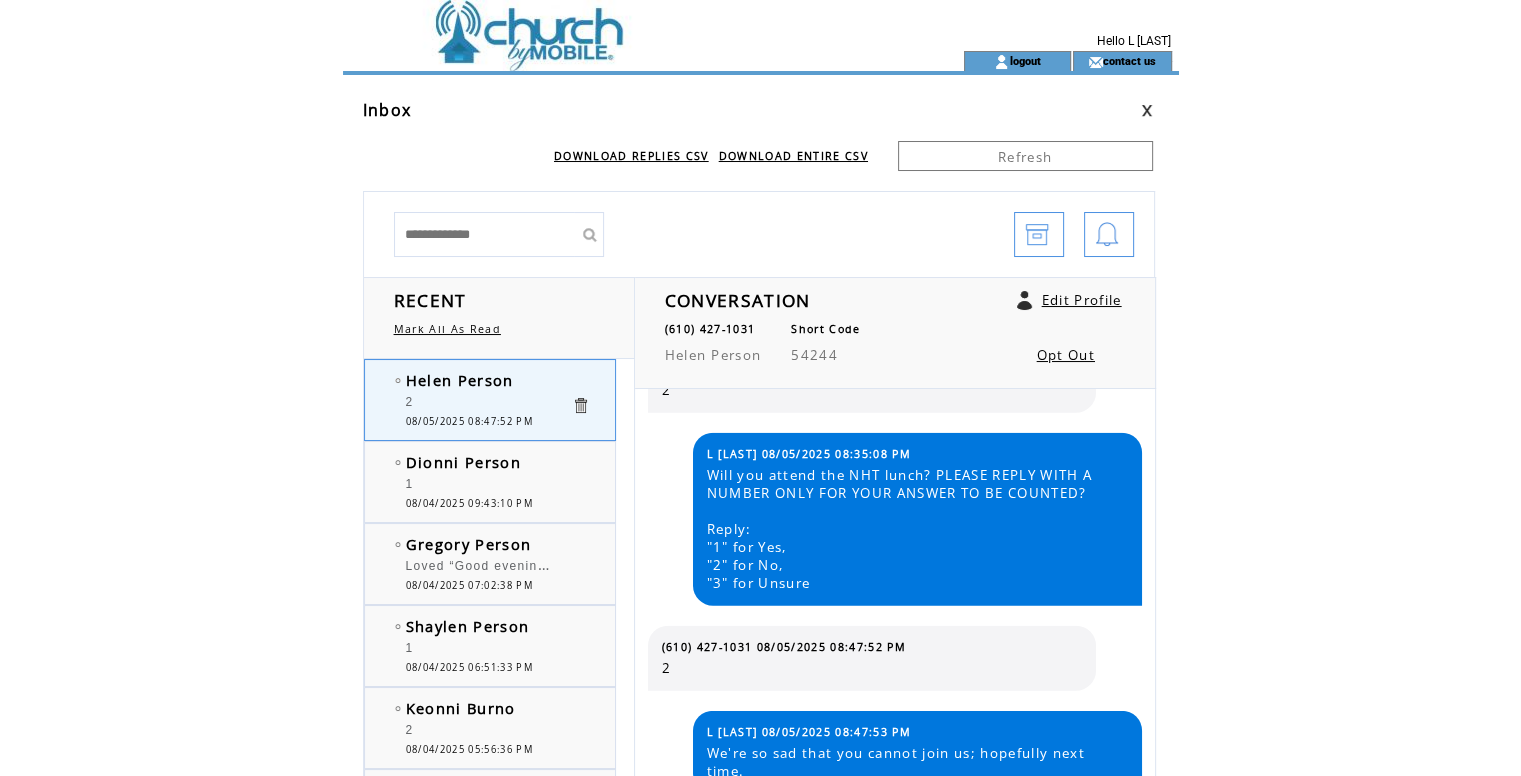 click at bounding box center (617, 25) 